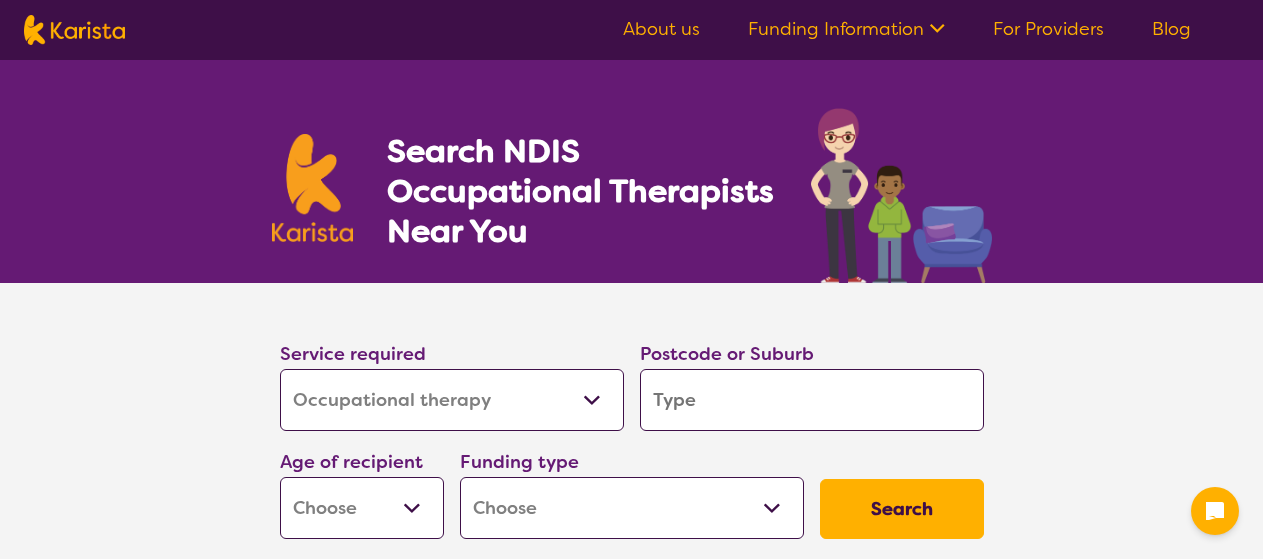 select on "Occupational therapy" 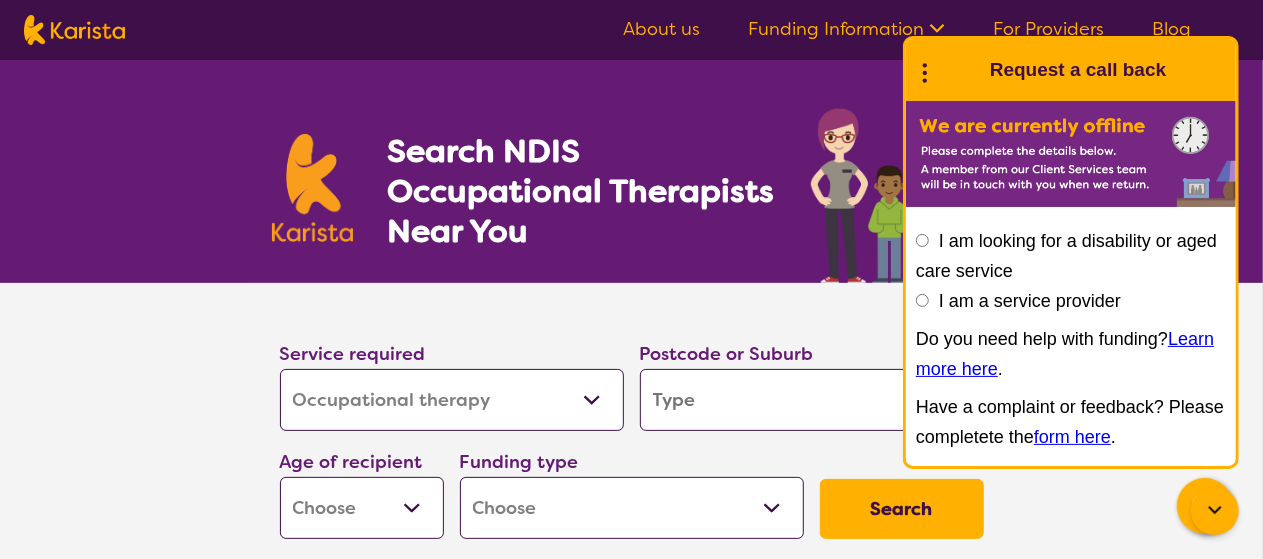 click on "Early Childhood - 0 to 9 Child - 10 to 11 Adolescent - 12 to 17 Adult - 18 to 64 Aged - 65+" at bounding box center (362, 508) 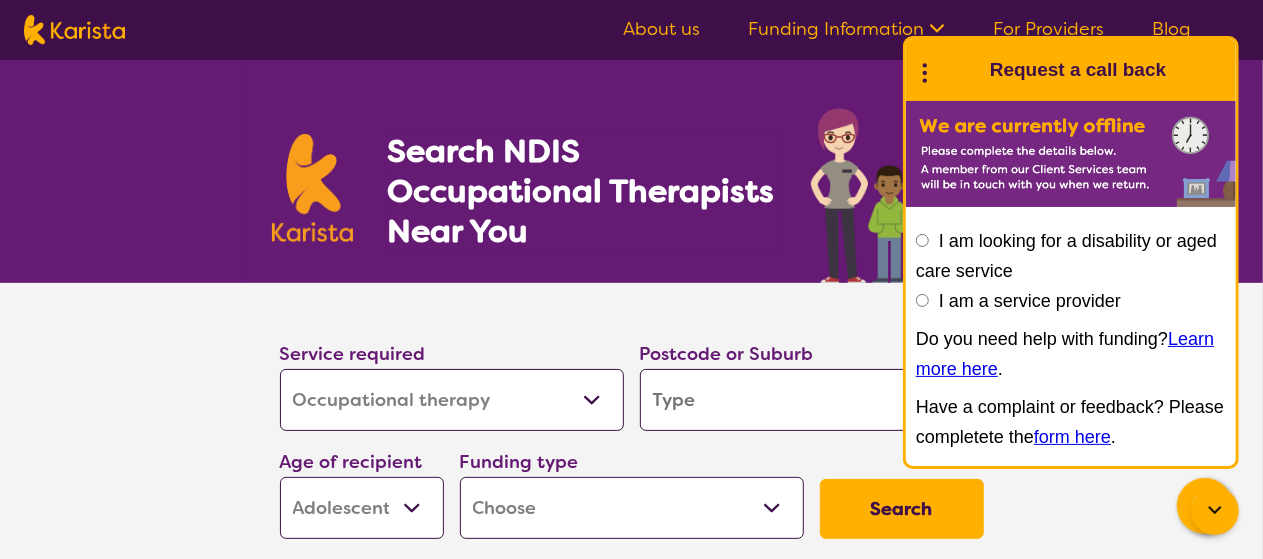 click on "Early Childhood - 0 to 9 Child - 10 to 11 Adolescent - 12 to 17 Adult - 18 to 64 Aged - 65+" at bounding box center [362, 508] 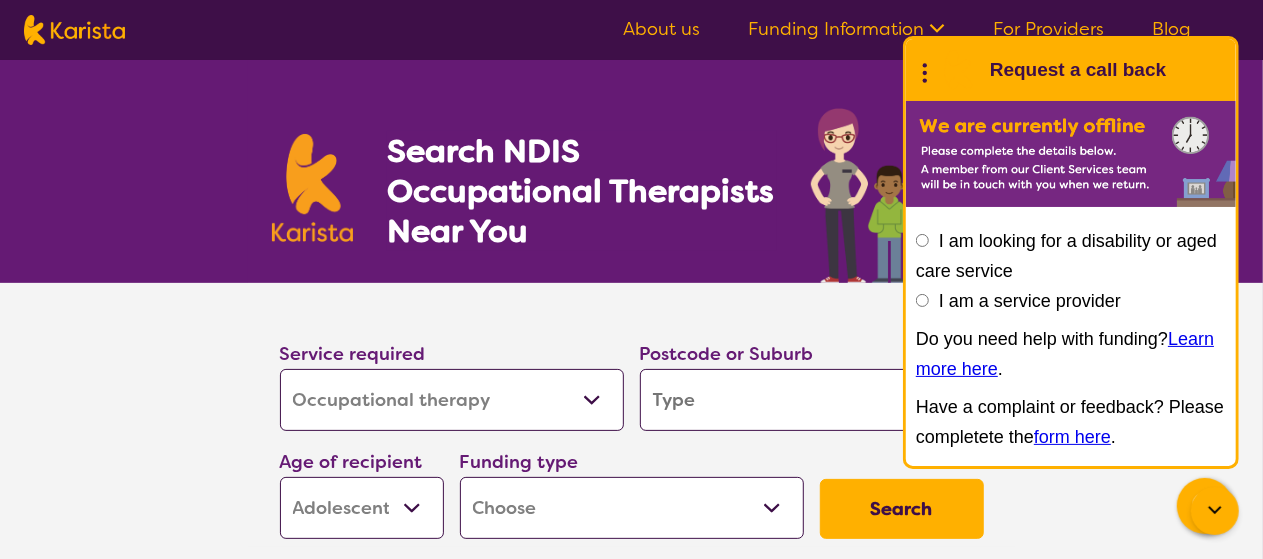 click on "Home Care Package (HCP) National Disability Insurance Scheme (NDIS) I don't know" at bounding box center [632, 508] 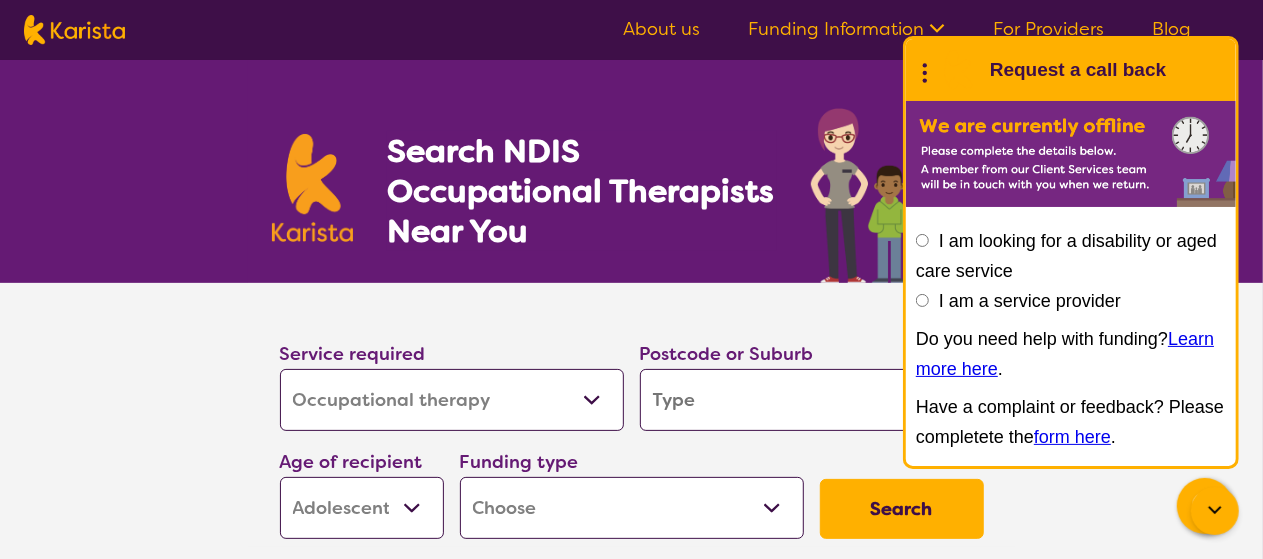 select on "NDIS" 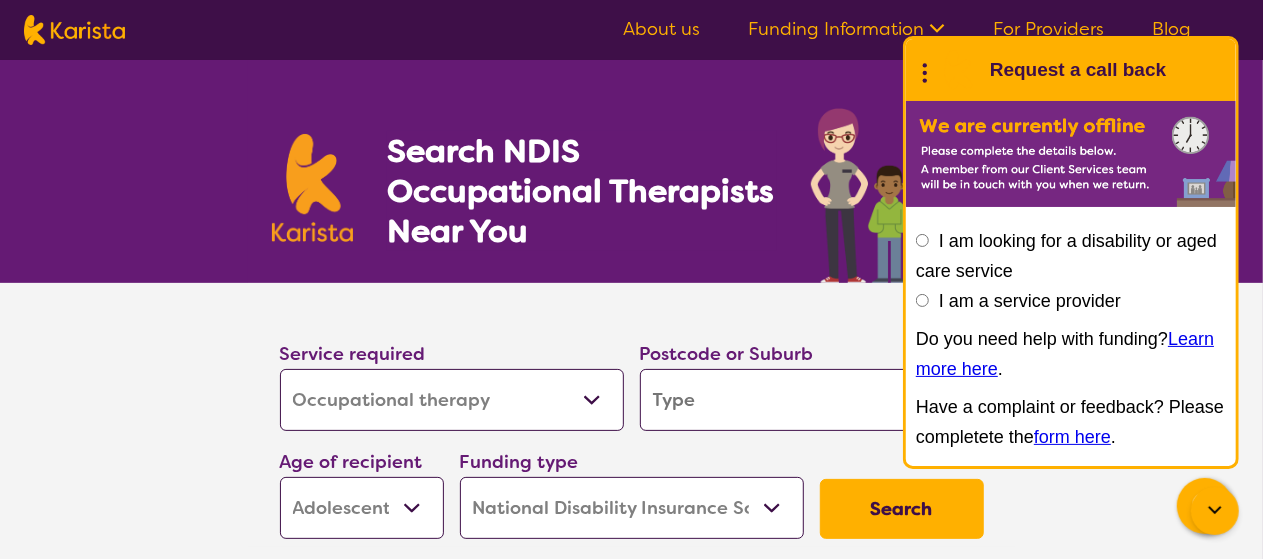 click on "Home Care Package (HCP) National Disability Insurance Scheme (NDIS) I don't know" at bounding box center [632, 508] 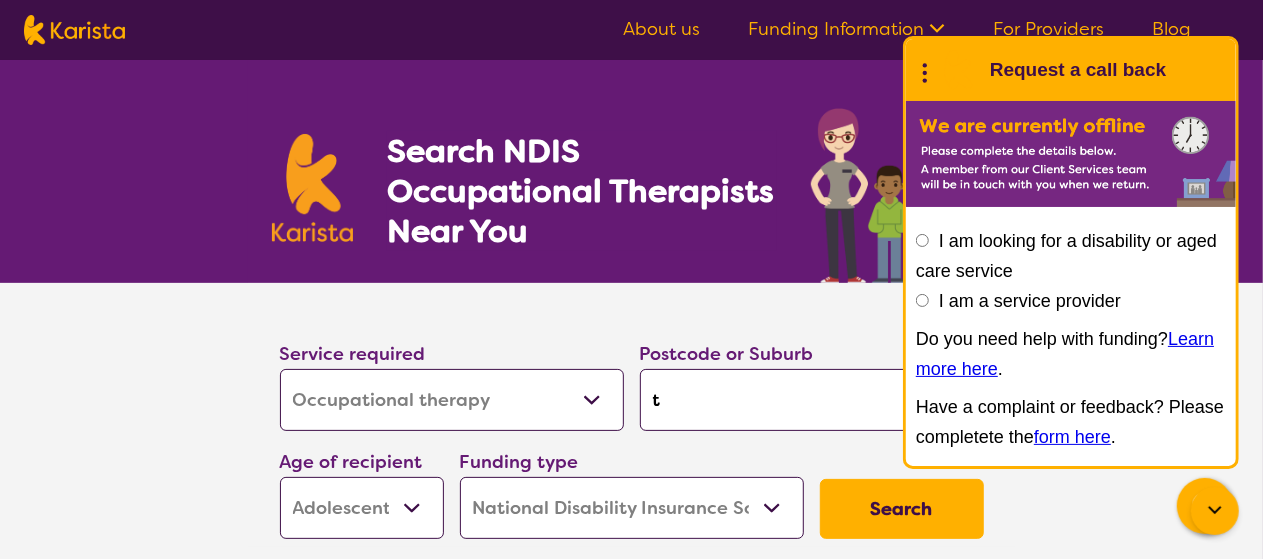 type on "t" 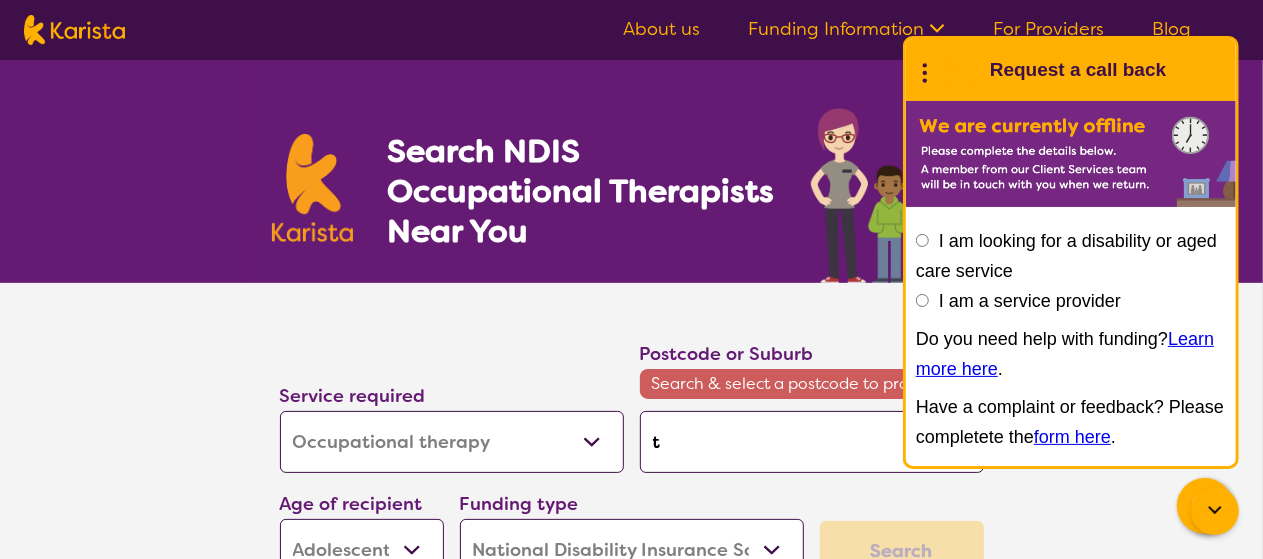 type on "tr" 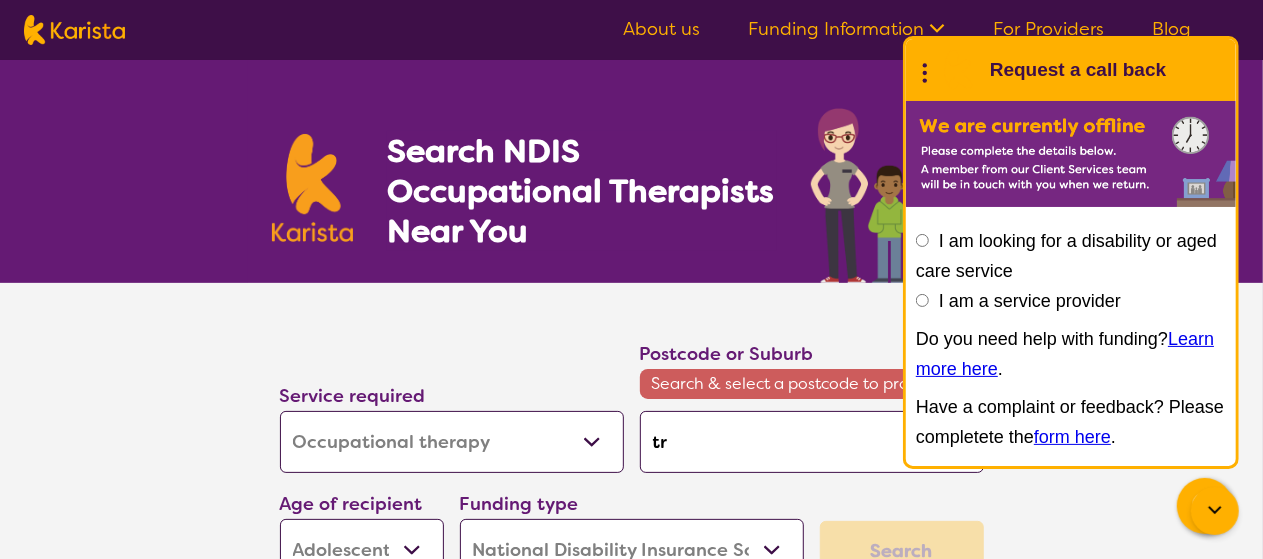 type on "tra" 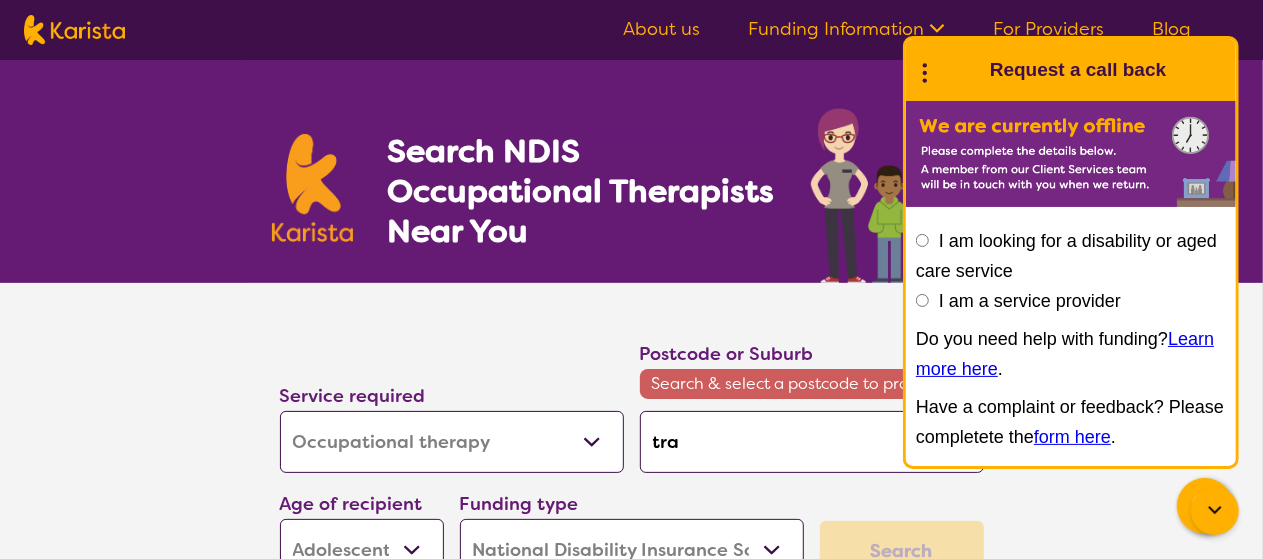click on "Postcode or Suburb Search & select a postcode to proceed tra" at bounding box center [812, 406] 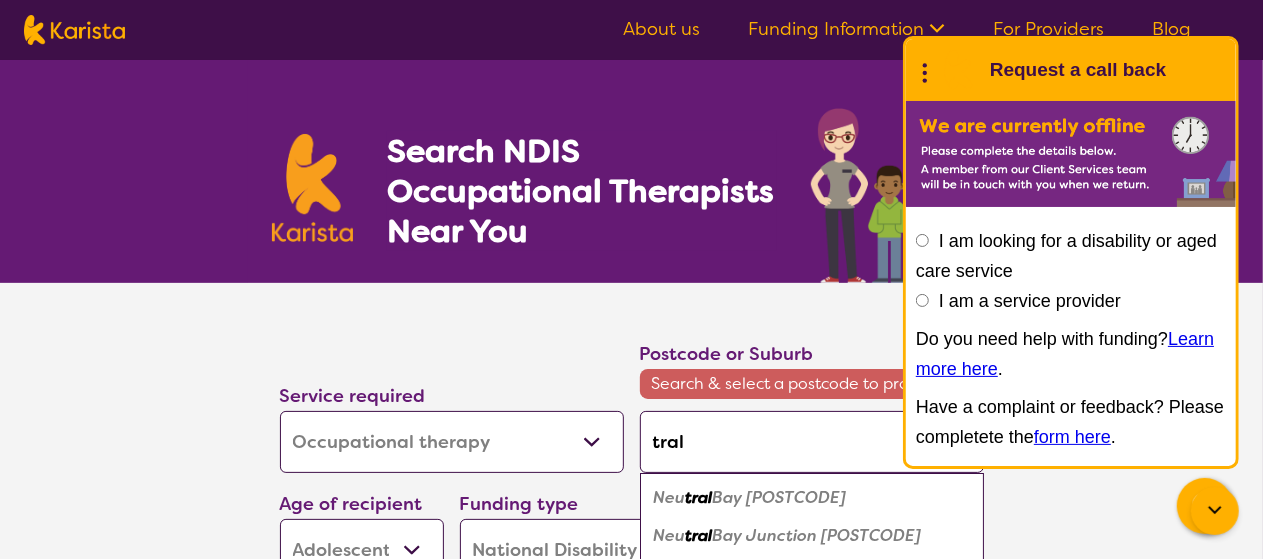 type on "tralg" 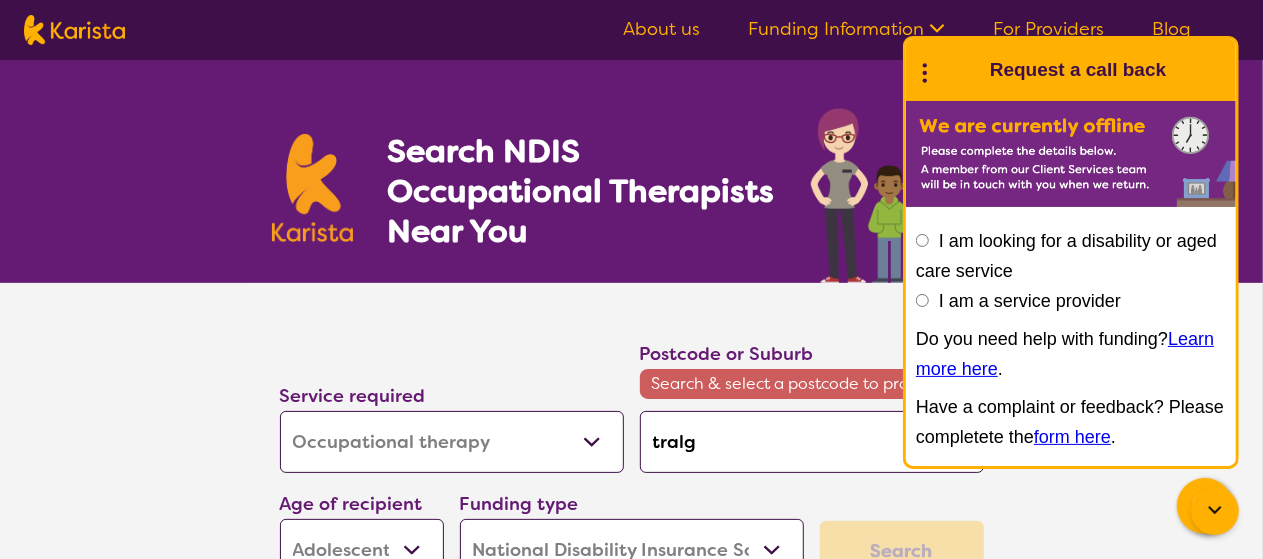 type on "tralgo" 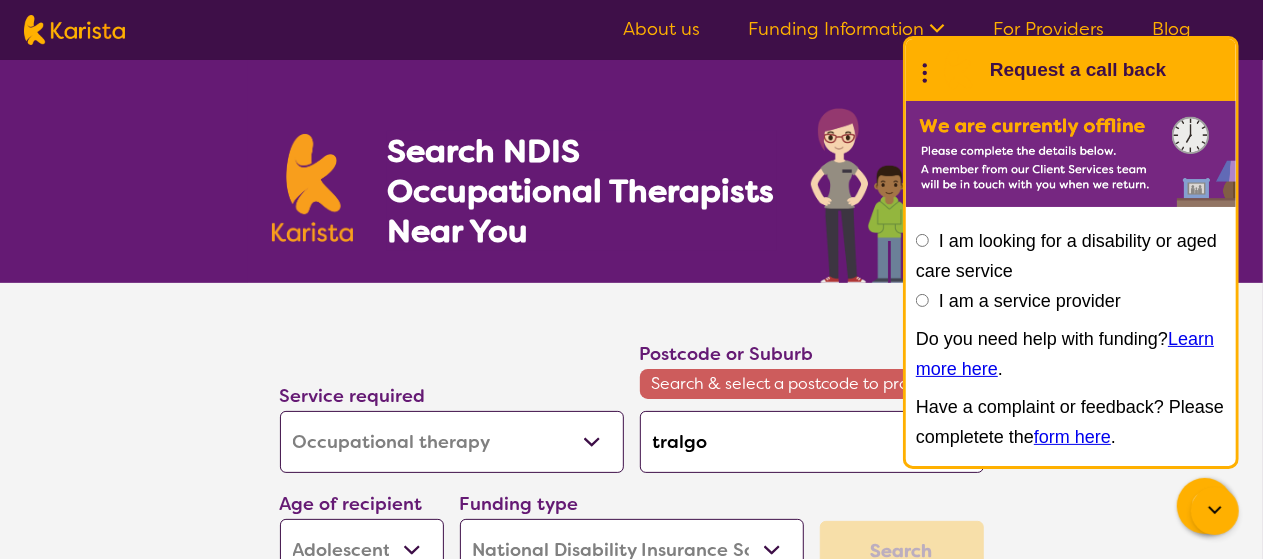 type on "tralgon" 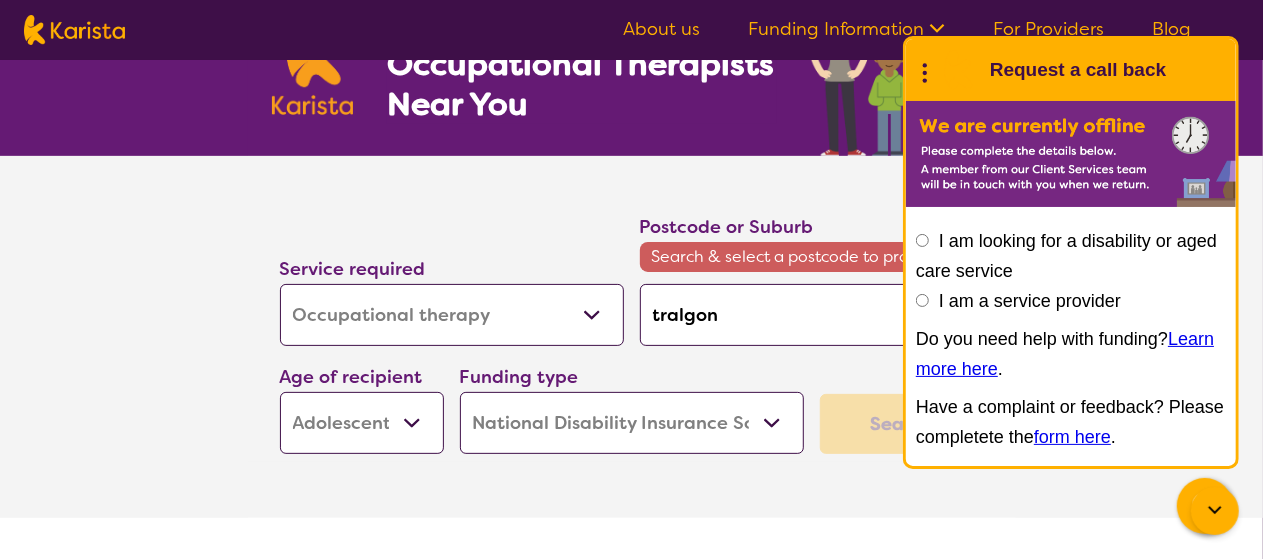 scroll, scrollTop: 128, scrollLeft: 0, axis: vertical 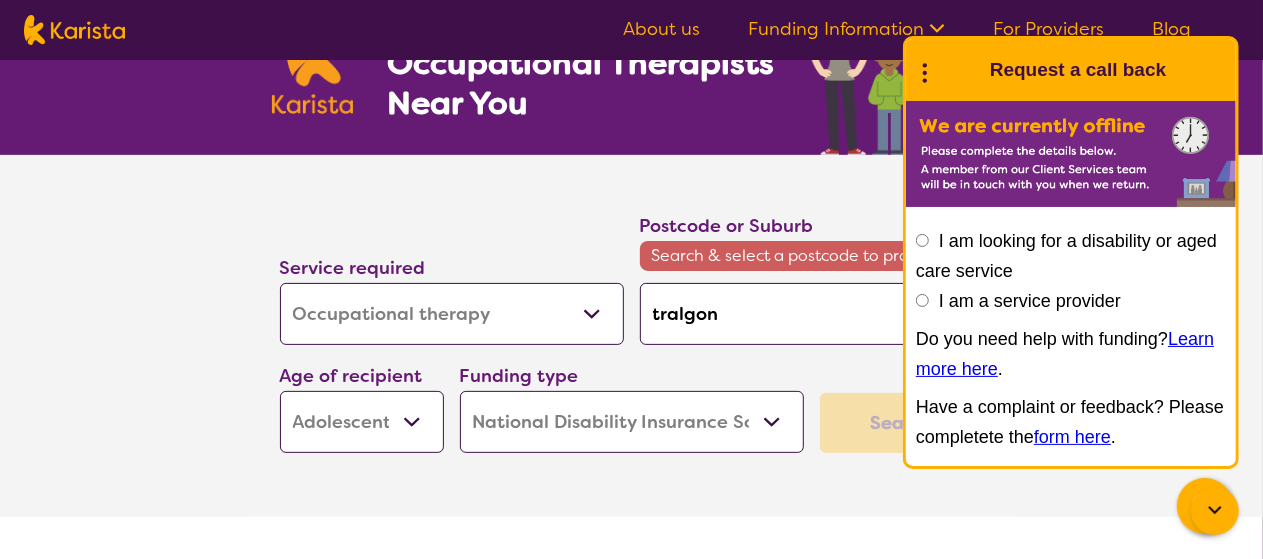 click 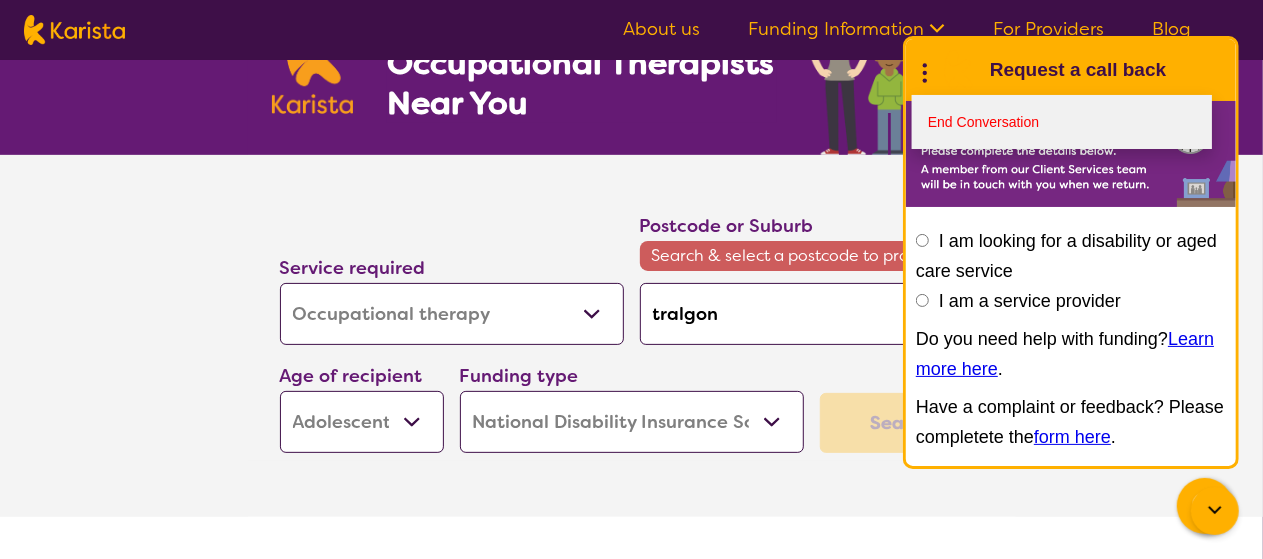 click on "End Conversation" at bounding box center (1062, 122) 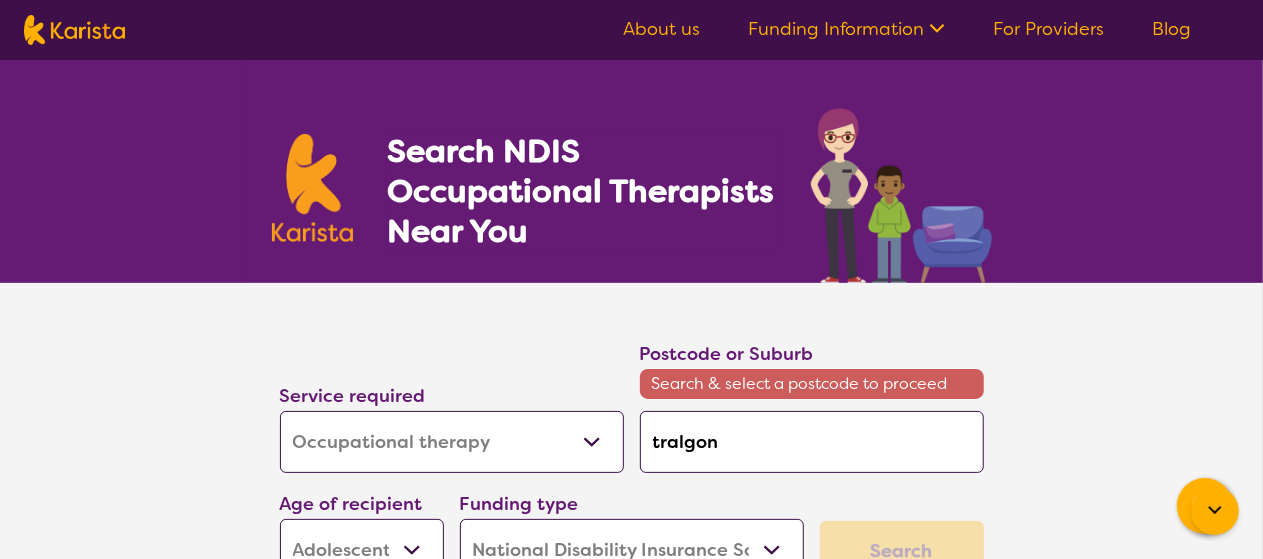 click on "tralgon" at bounding box center (812, 442) 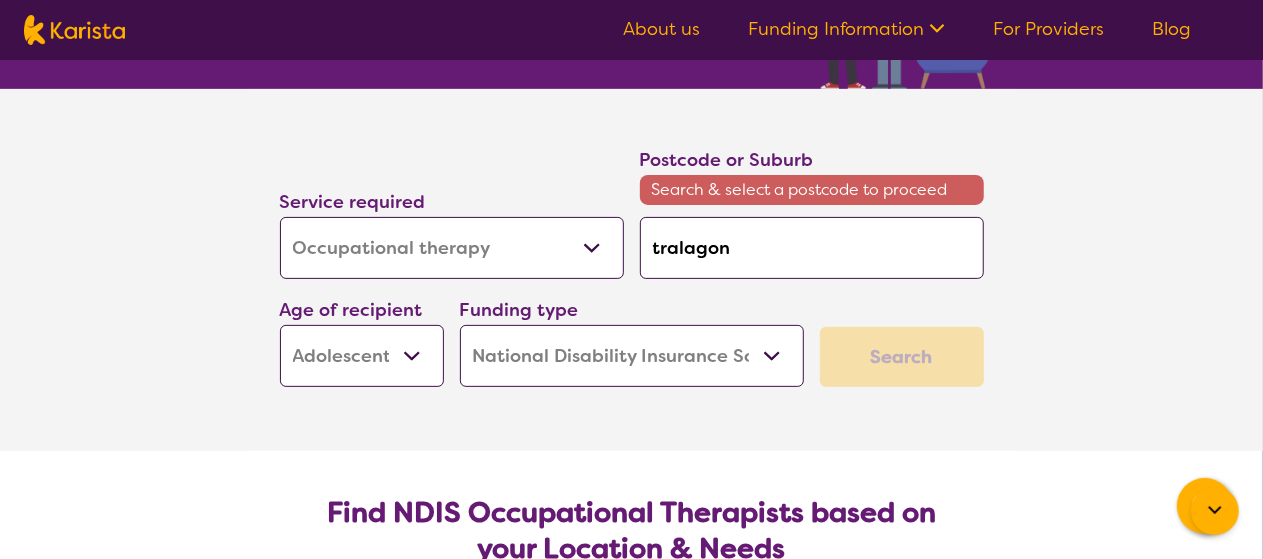 scroll, scrollTop: 198, scrollLeft: 0, axis: vertical 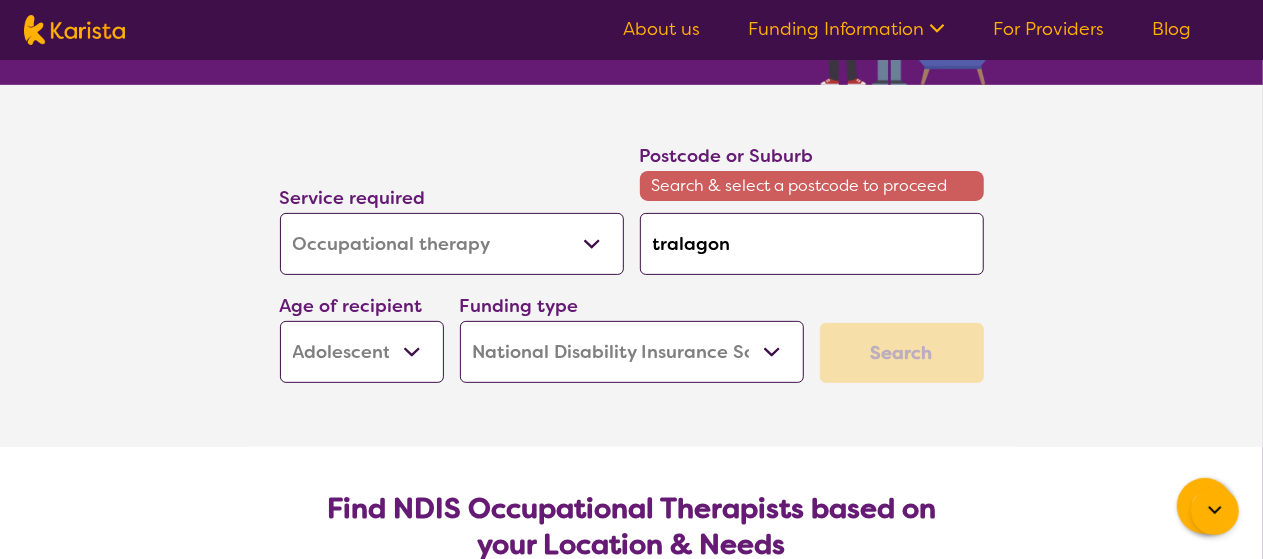 click on "tralagon" at bounding box center [812, 244] 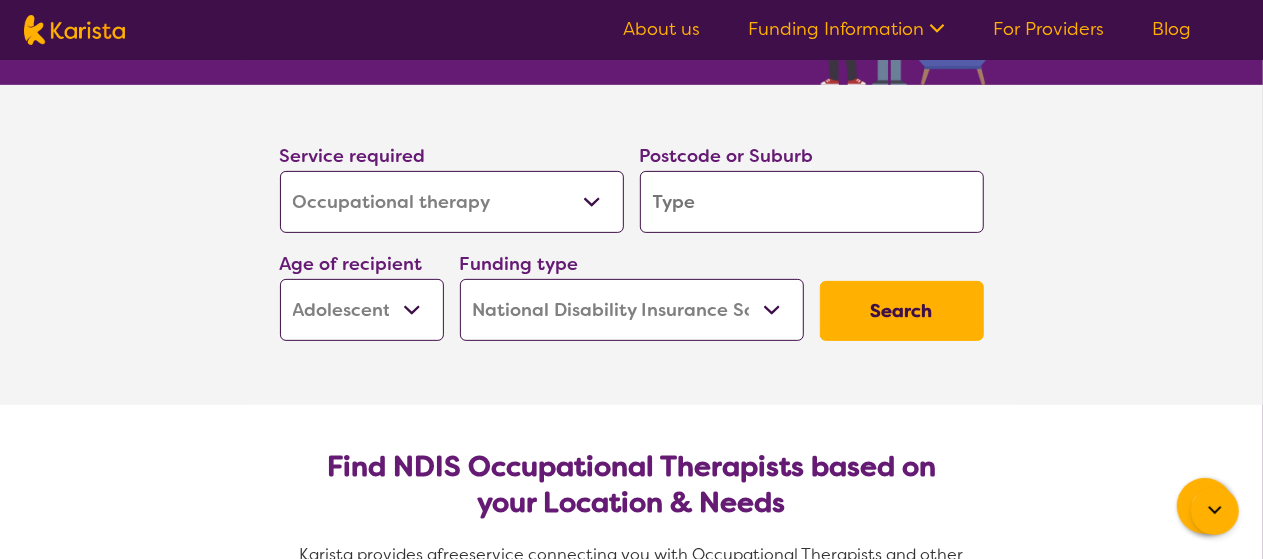 click on "Postcode or Suburb" at bounding box center [812, 187] 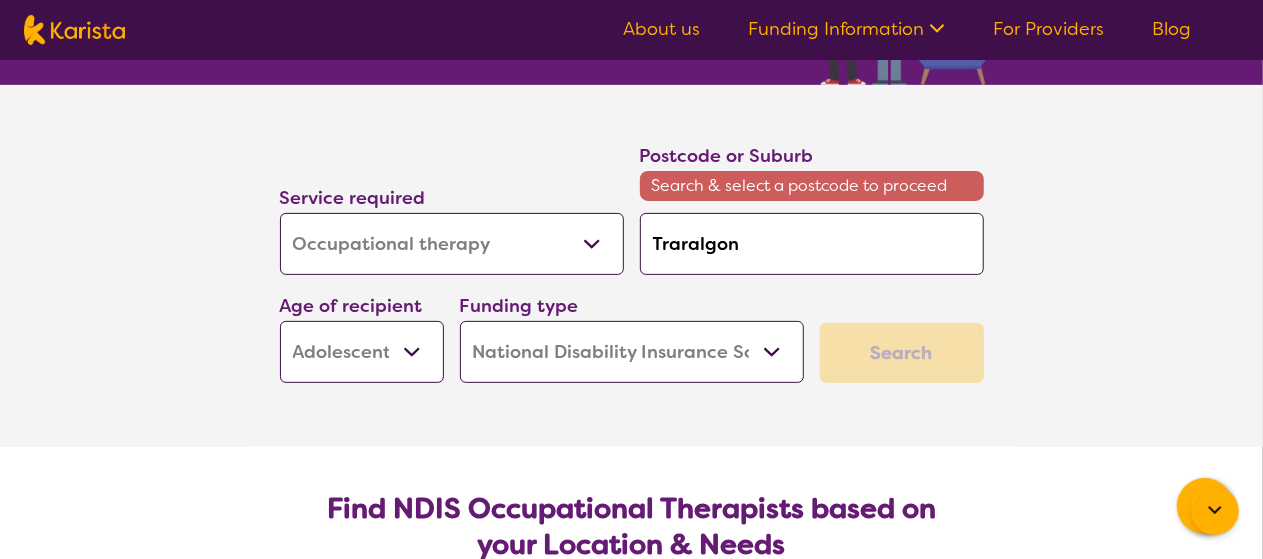 click on "Search & select a postcode to proceed" at bounding box center (812, 186) 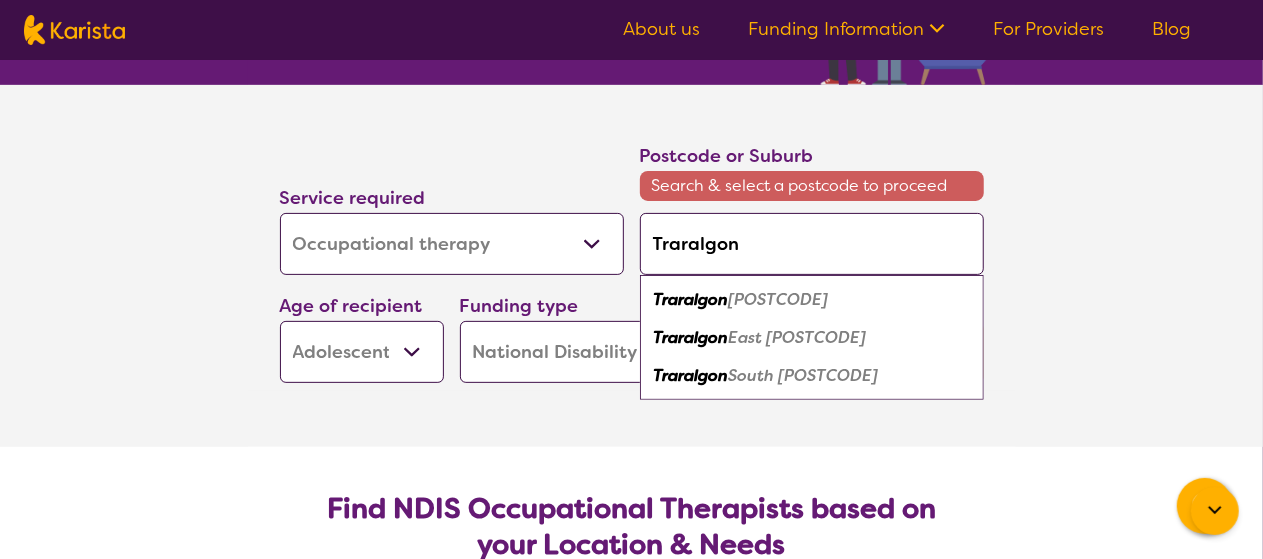 click on "Traralgon" at bounding box center (812, 244) 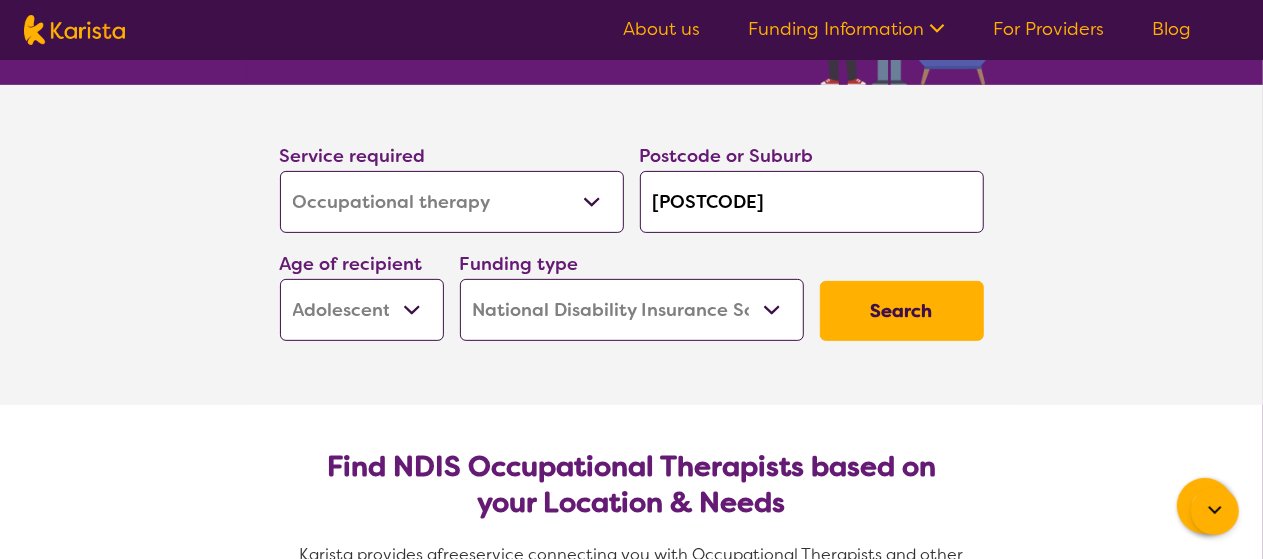 click on "Search" at bounding box center [902, 311] 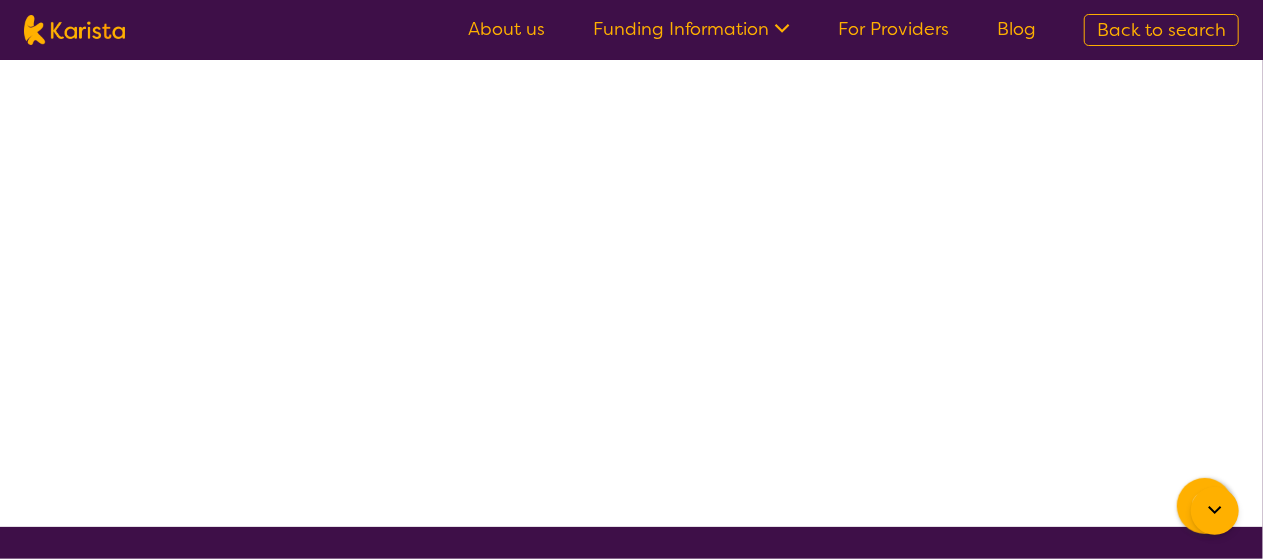 scroll, scrollTop: 0, scrollLeft: 0, axis: both 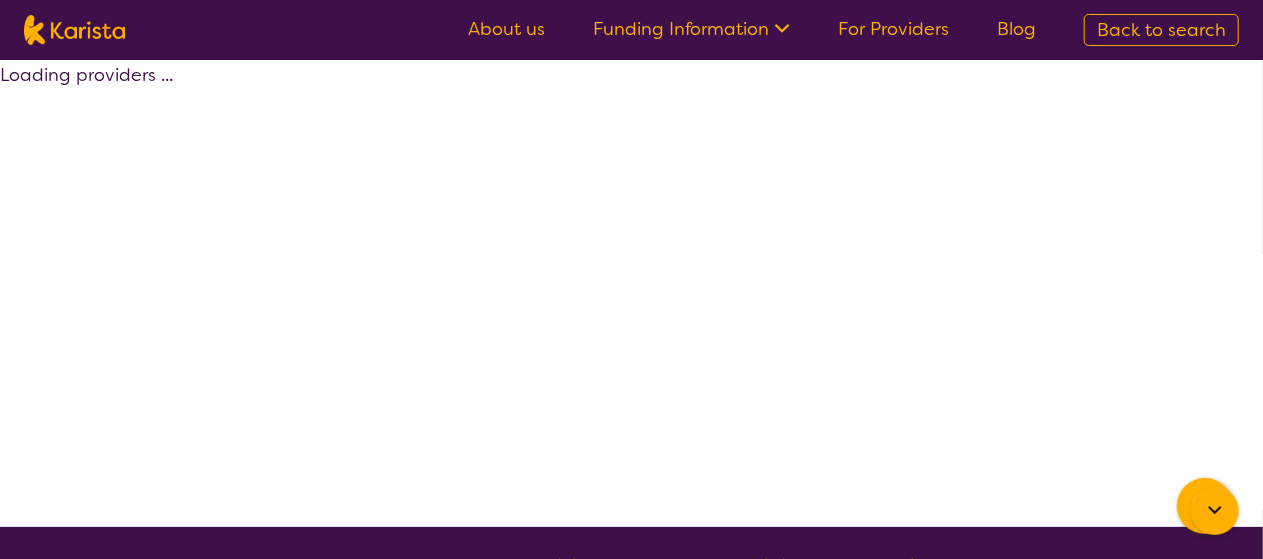select on "by_score" 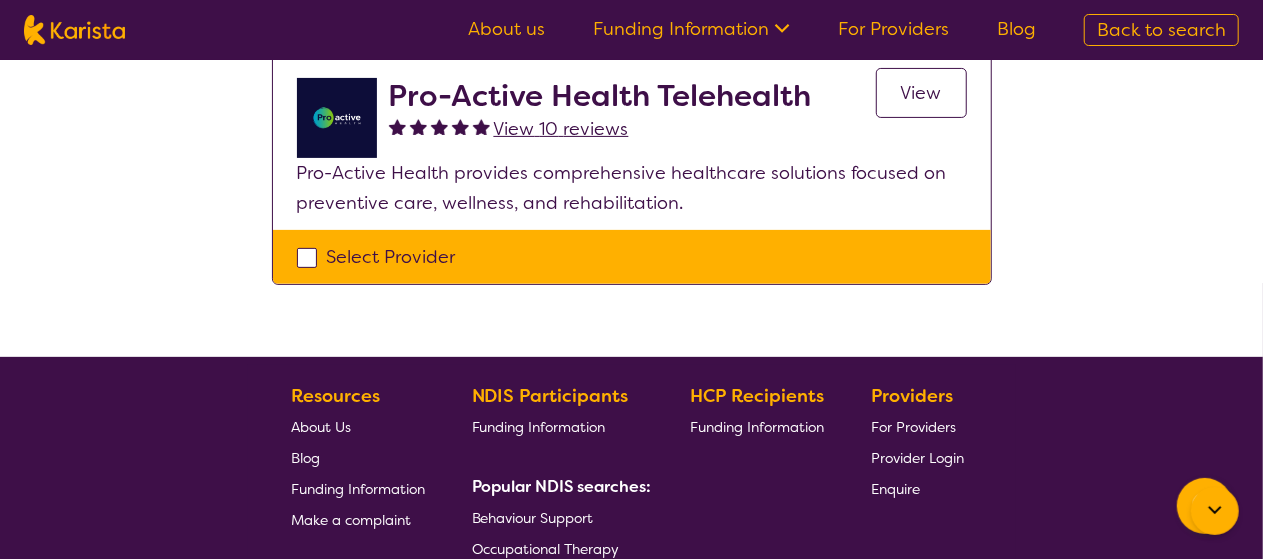 scroll, scrollTop: 253, scrollLeft: 0, axis: vertical 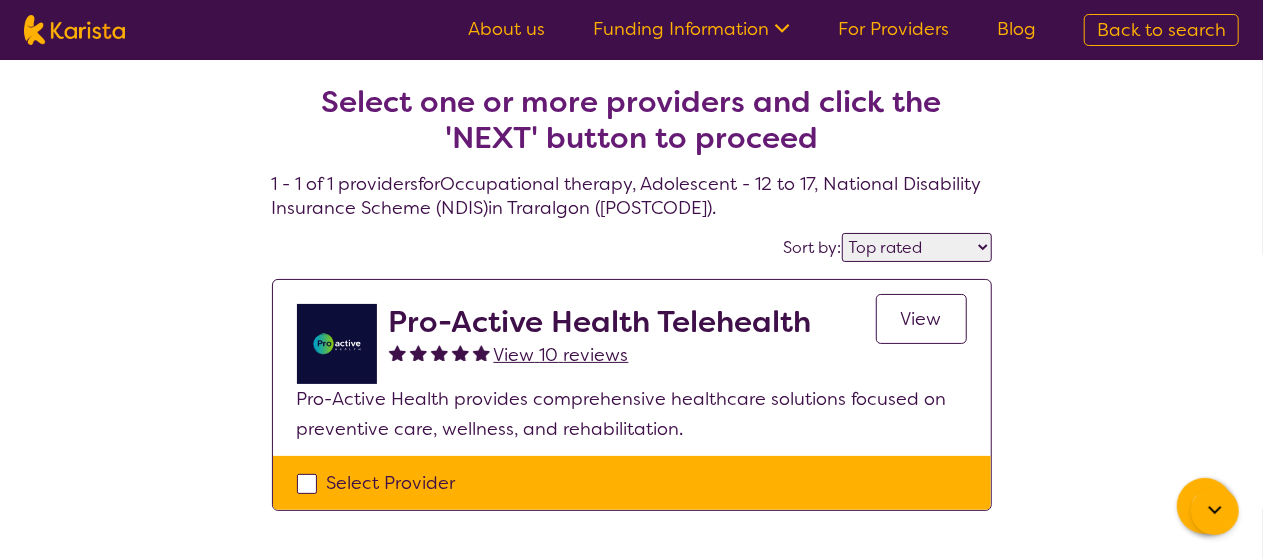 select on "Occupational therapy" 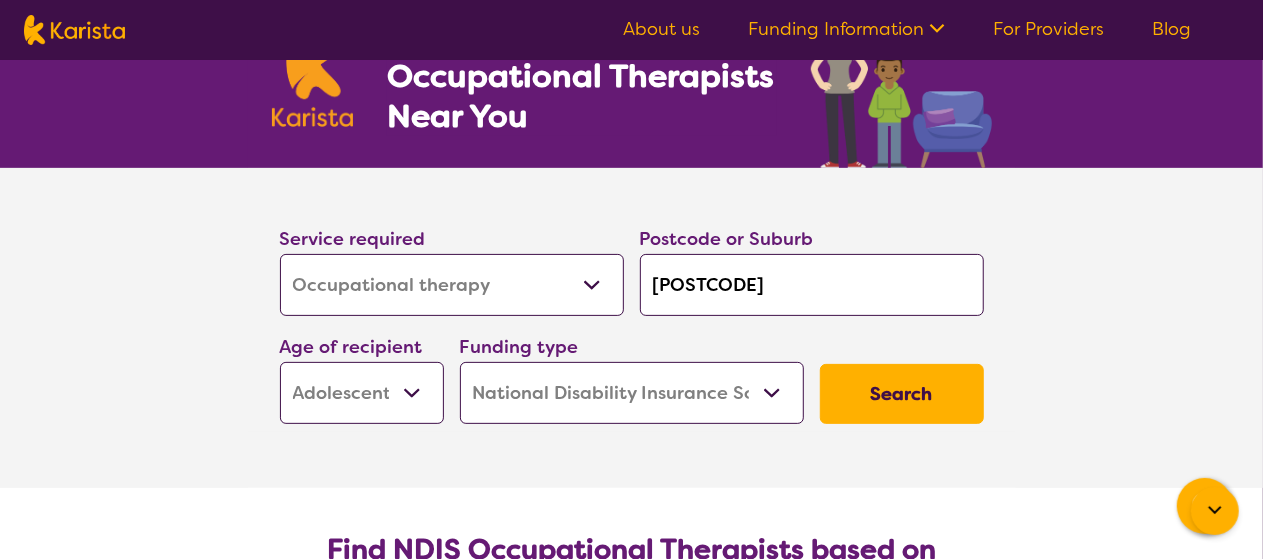 scroll, scrollTop: 0, scrollLeft: 0, axis: both 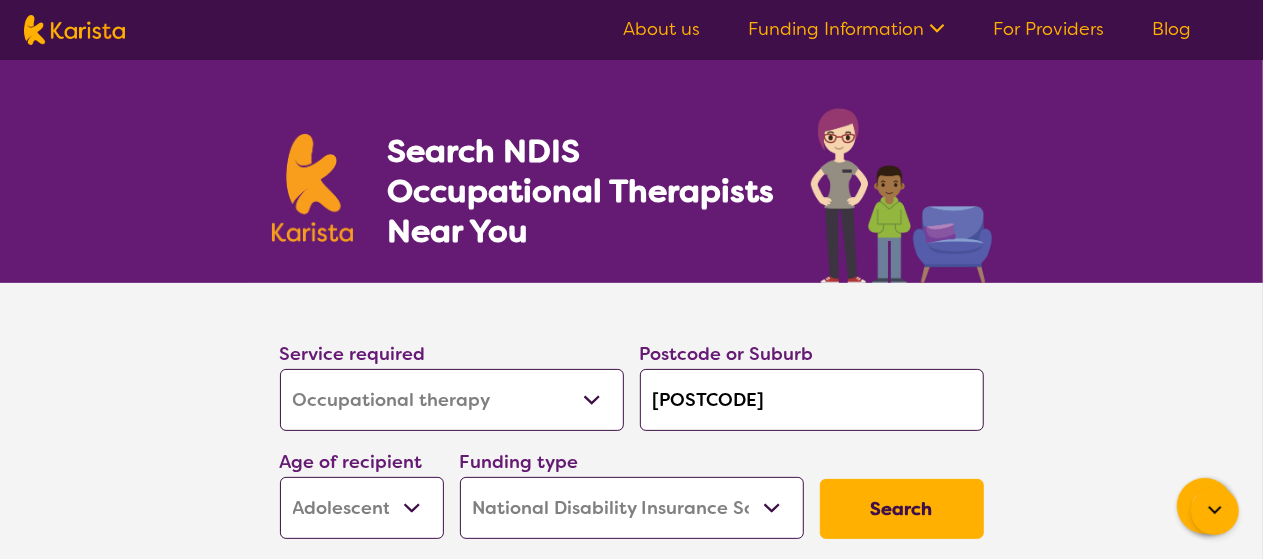 click on "Allied Health Assistant Assessment (ADHD or Autism) Behaviour support Counselling Dietitian Domestic and home help Employment Support Exercise physiology Home Care Package Provider Key Worker NDIS Plan management NDIS Support Coordination Nursing services Occupational therapy Personal care Physiotherapy Podiatry Psychology Psychosocial Recovery Coach Respite Speech therapy Support worker Supported accommodation" at bounding box center (452, 400) 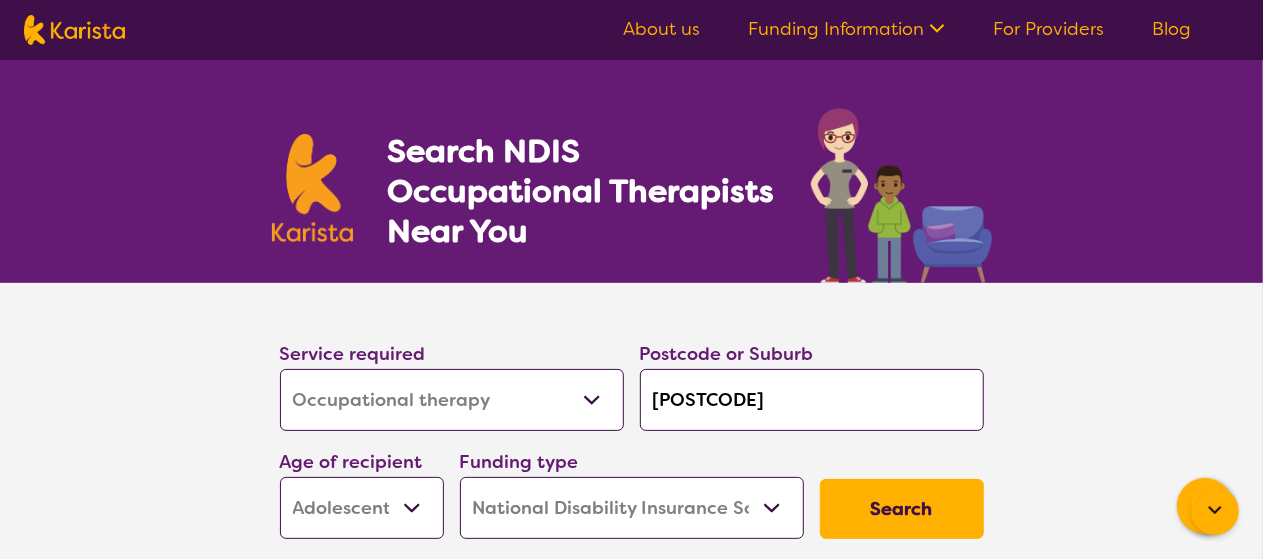 select on "Psychology" 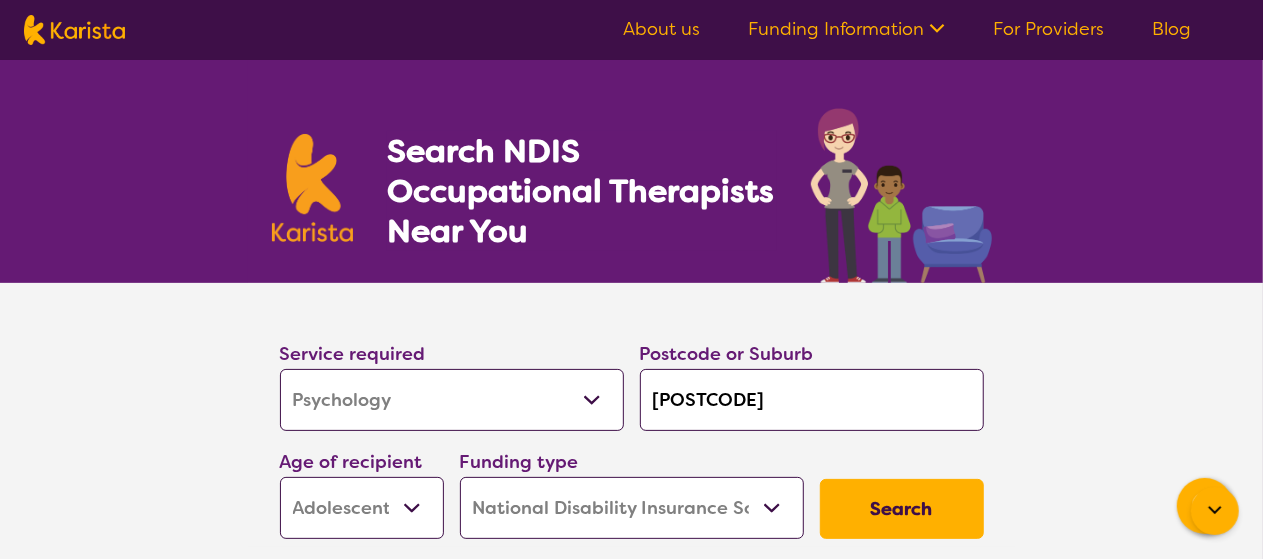 click on "Allied Health Assistant Assessment (ADHD or Autism) Behaviour support Counselling Dietitian Domestic and home help Employment Support Exercise physiology Home Care Package Provider Key Worker NDIS Plan management NDIS Support Coordination Nursing services Occupational therapy Personal care Physiotherapy Podiatry Psychology Psychosocial Recovery Coach Respite Speech therapy Support worker Supported accommodation" at bounding box center [452, 400] 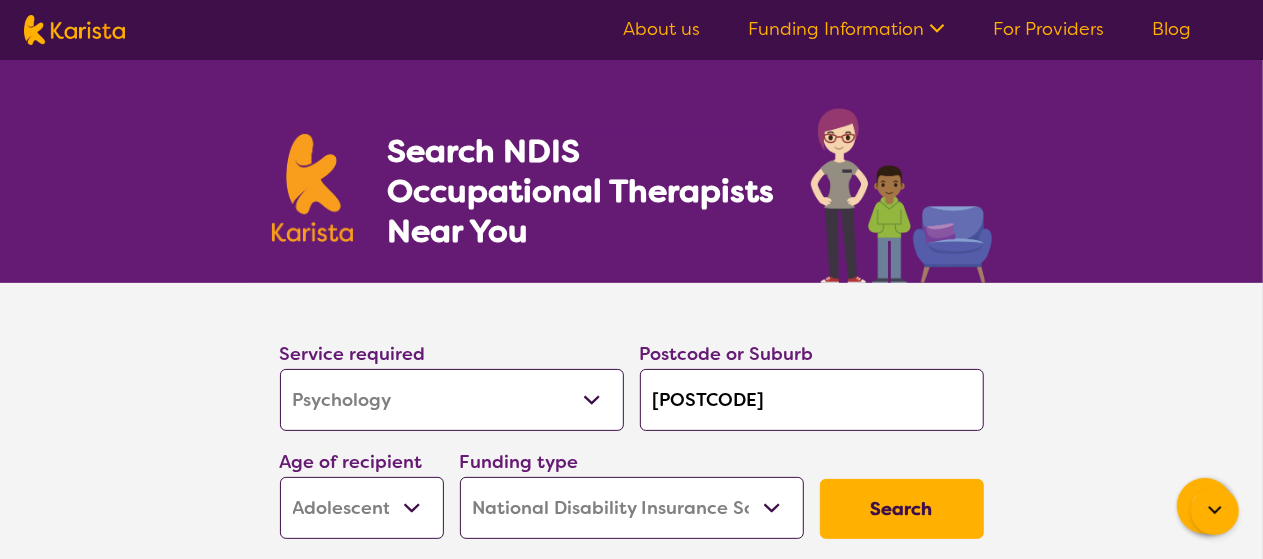 click on "Allied Health Assistant Assessment (ADHD or Autism) Behaviour support Counselling Dietitian Domestic and home help Employment Support Exercise physiology Home Care Package Provider Key Worker NDIS Plan management NDIS Support Coordination Nursing services Occupational therapy Personal care Physiotherapy Podiatry Psychology Psychosocial Recovery Coach Respite Speech therapy Support worker Supported accommodation" at bounding box center [452, 400] 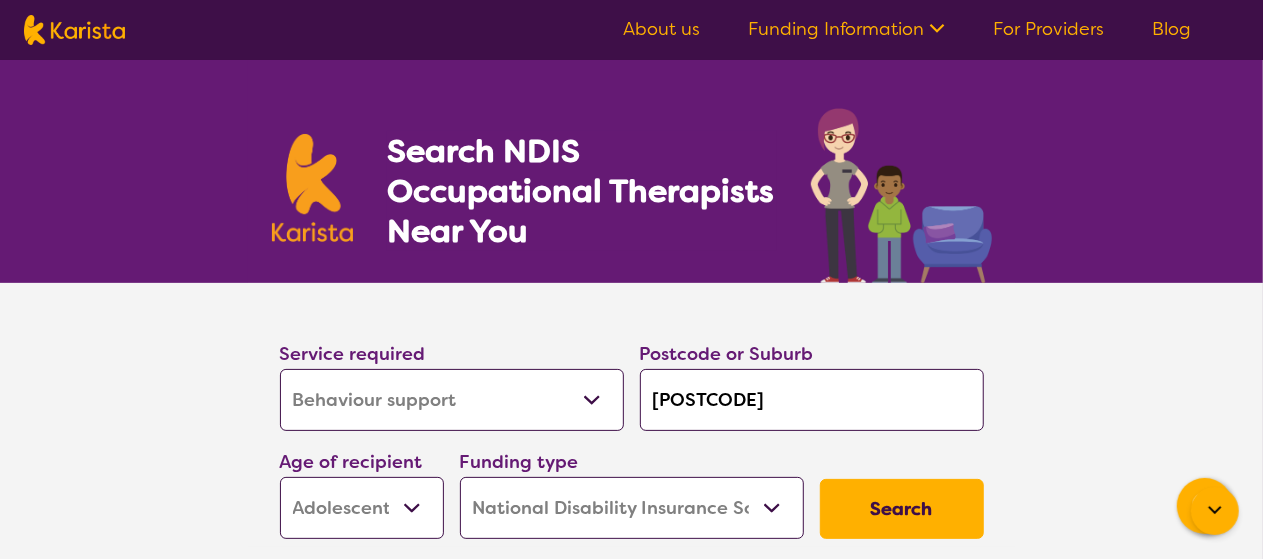 click on "Allied Health Assistant Assessment (ADHD or Autism) Behaviour support Counselling Dietitian Domestic and home help Employment Support Exercise physiology Home Care Package Provider Key Worker NDIS Plan management NDIS Support Coordination Nursing services Occupational therapy Personal care Physiotherapy Podiatry Psychology Psychosocial Recovery Coach Respite Speech therapy Support worker Supported accommodation" at bounding box center (452, 400) 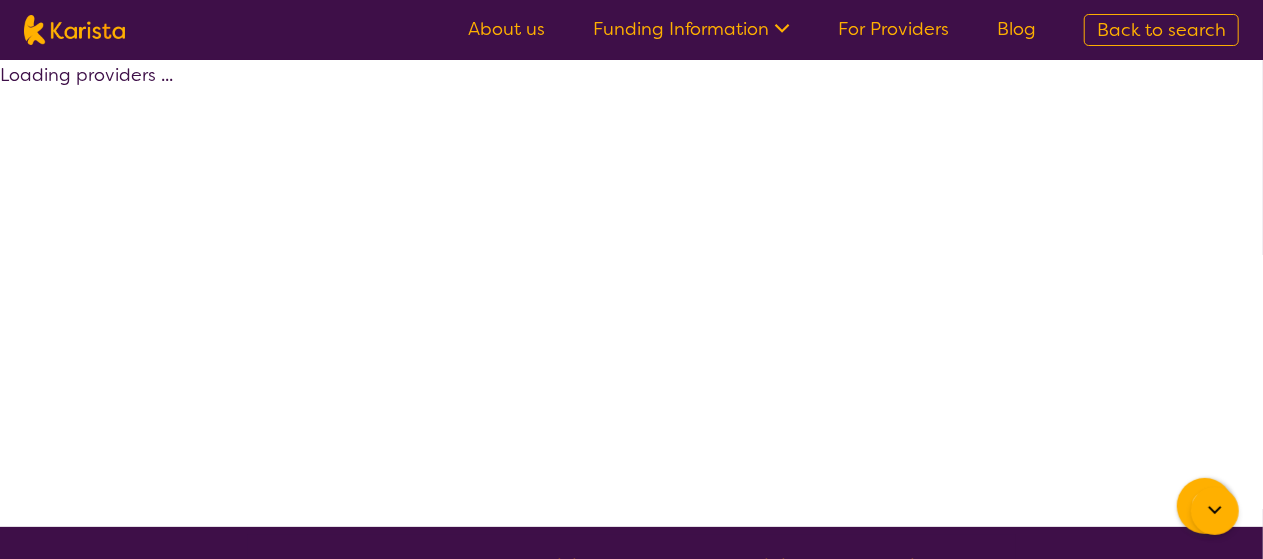 select on "by_score" 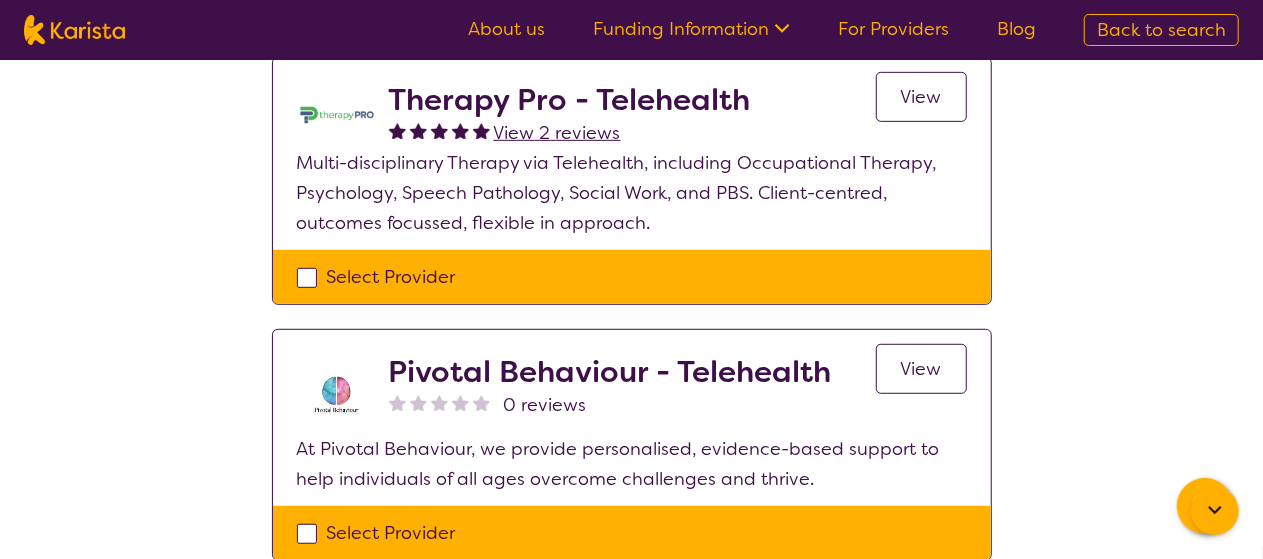 scroll, scrollTop: 470, scrollLeft: 0, axis: vertical 